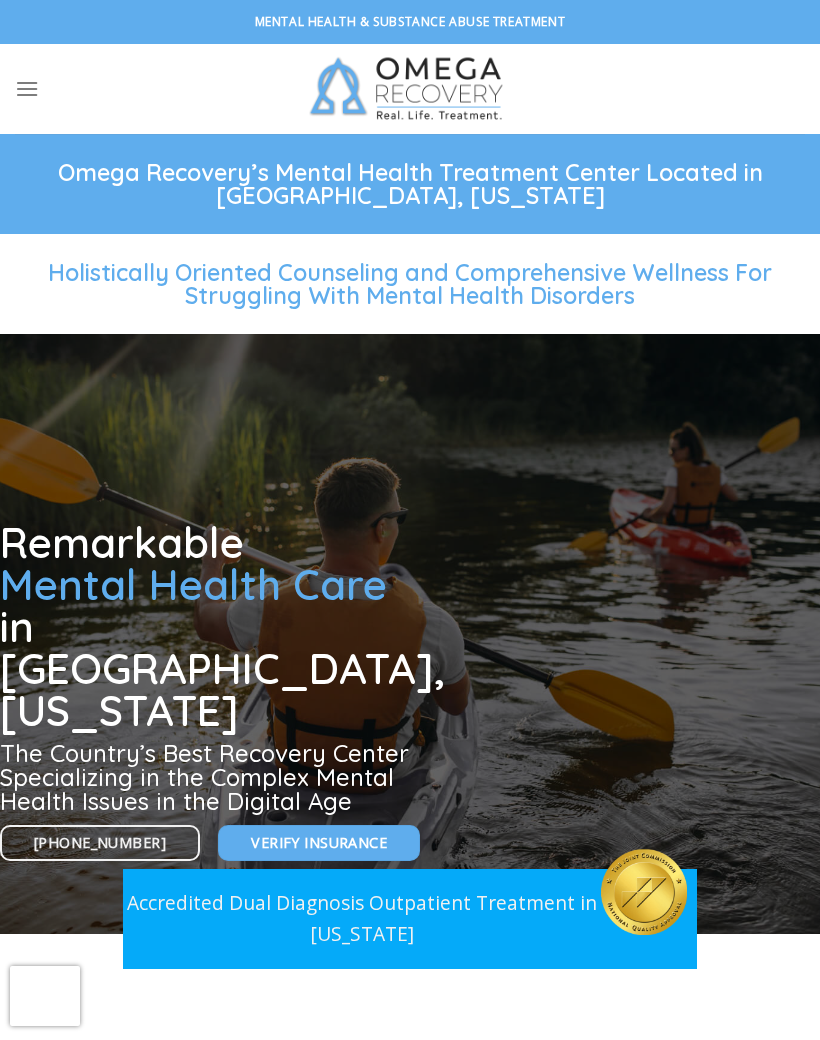 scroll, scrollTop: 0, scrollLeft: 0, axis: both 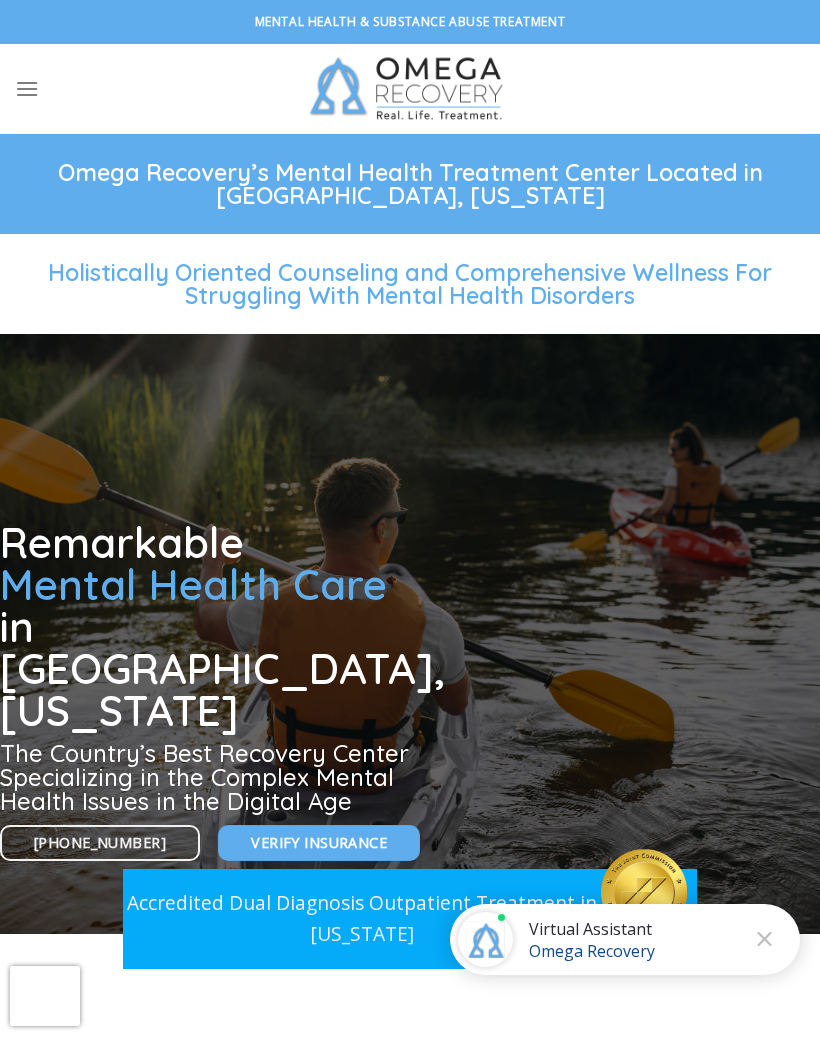 click on "Verify Insurance" at bounding box center [319, 843] 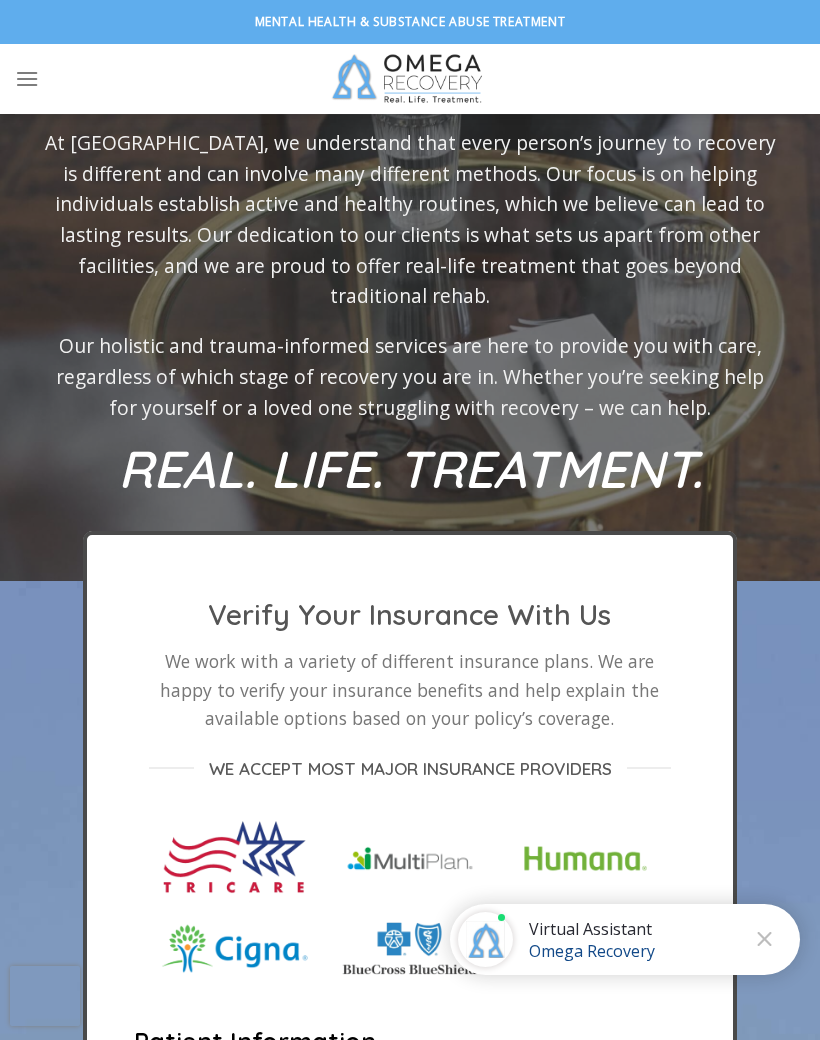 scroll, scrollTop: 5770, scrollLeft: 0, axis: vertical 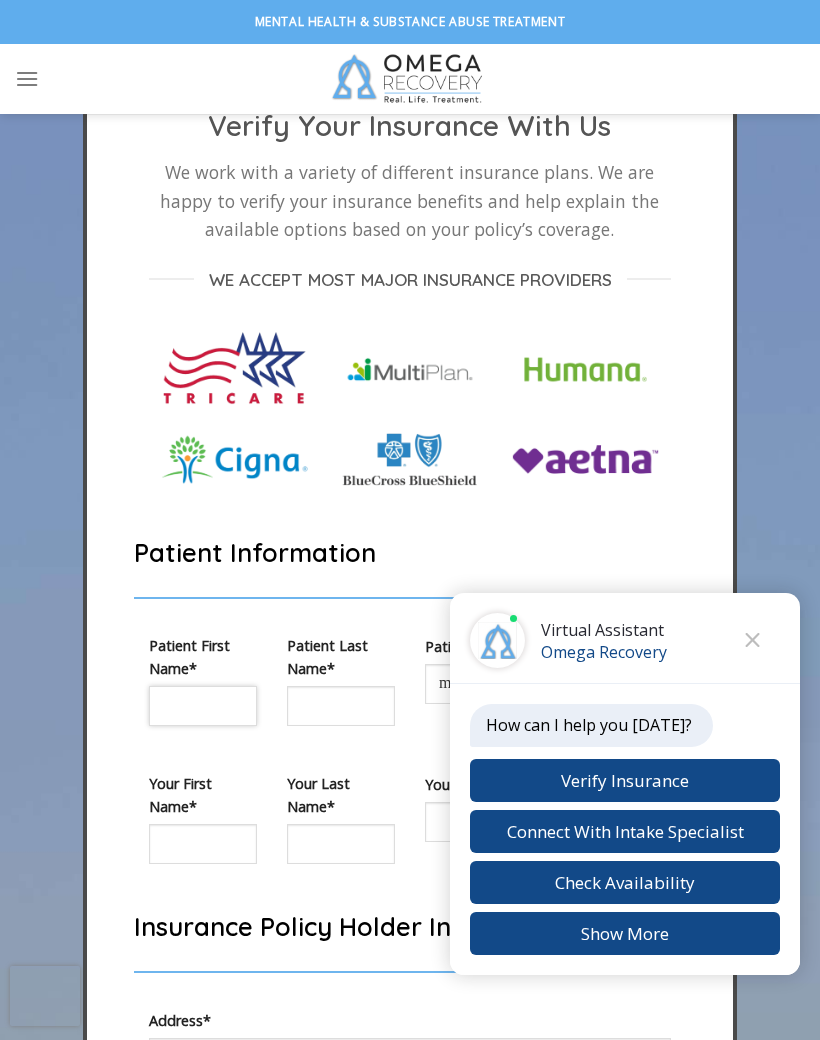 click at bounding box center (203, 706) 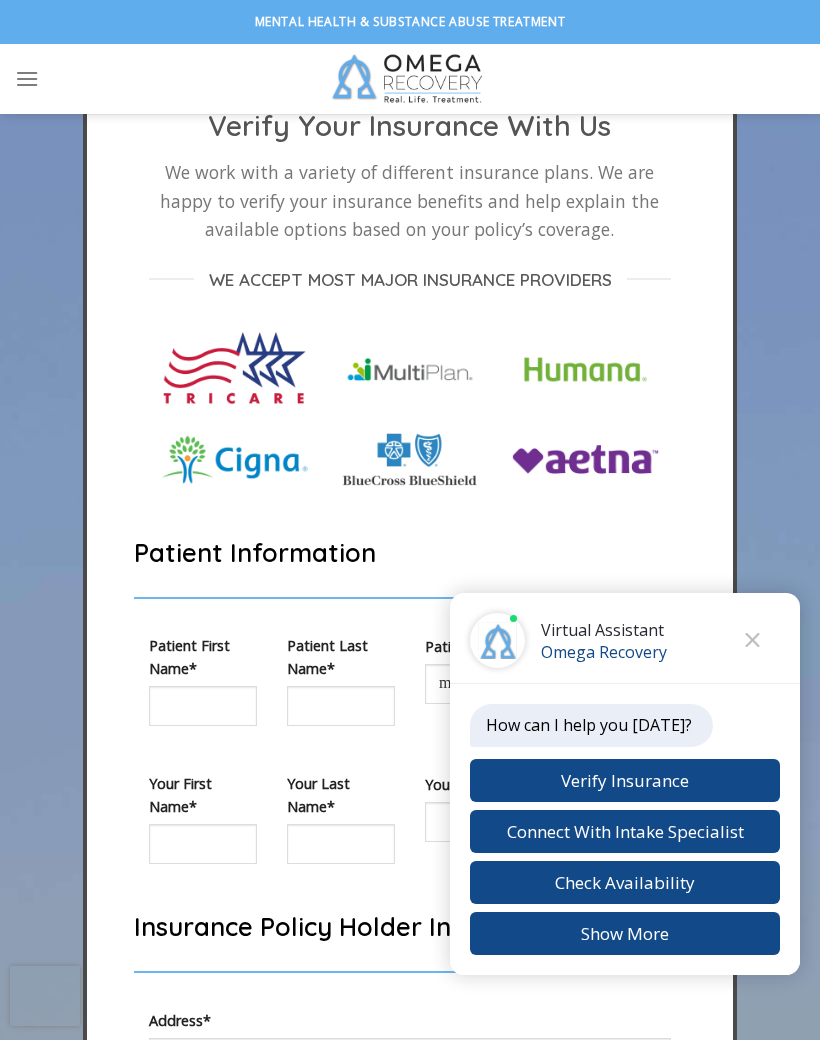 type on "*******" 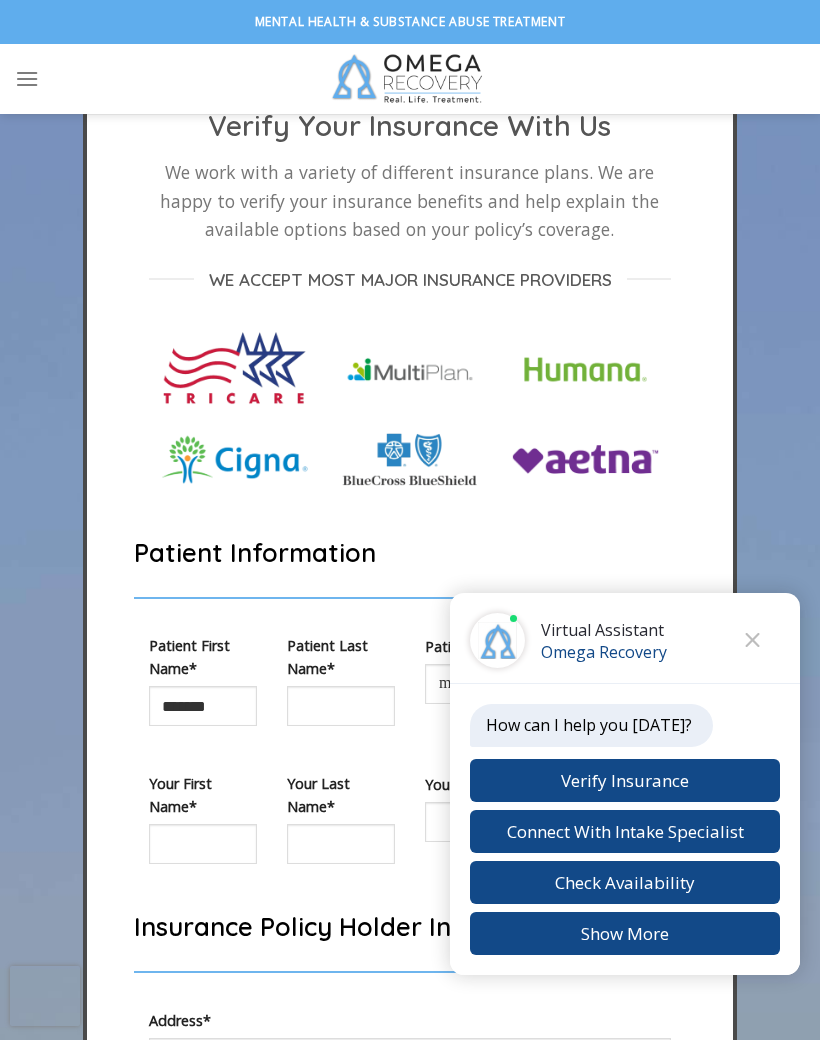 type on "*******" 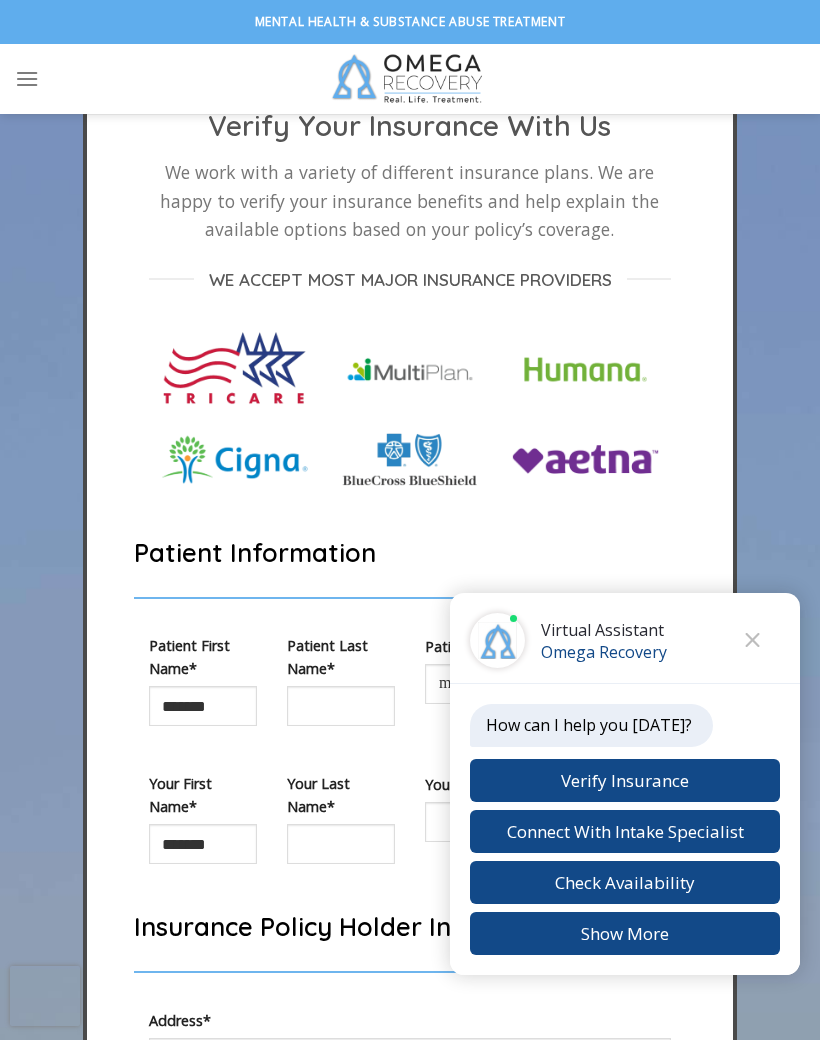 type on "*******" 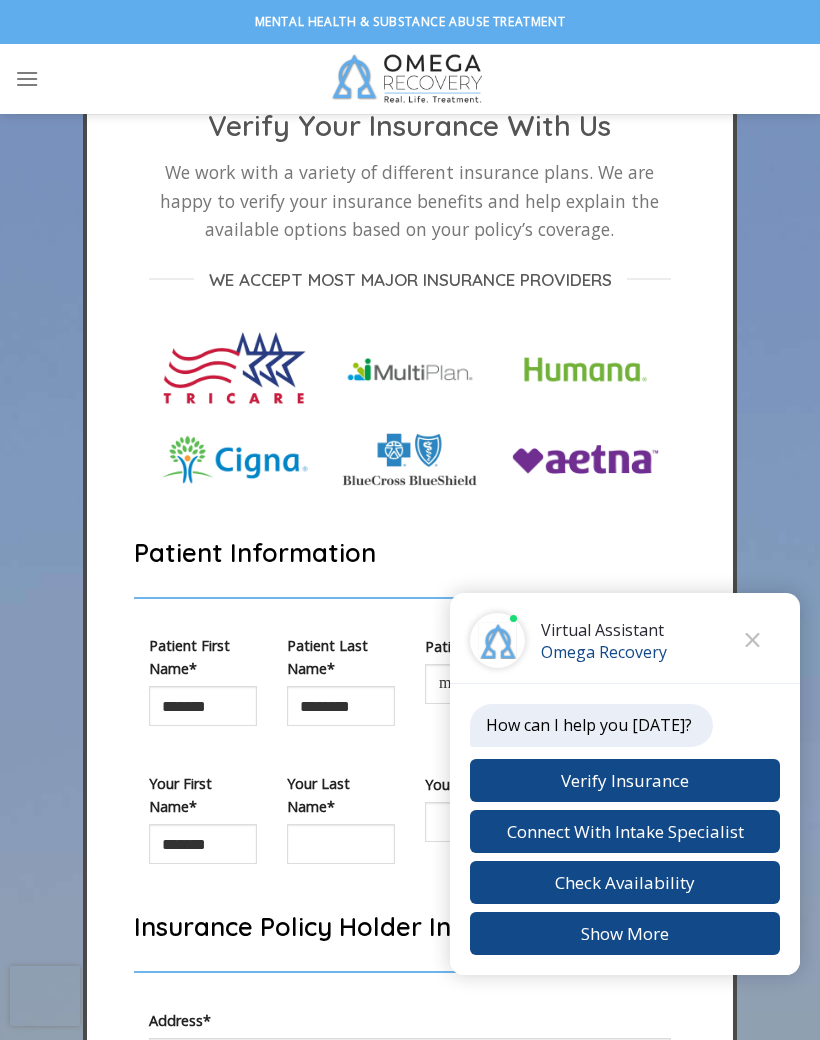 type on "********" 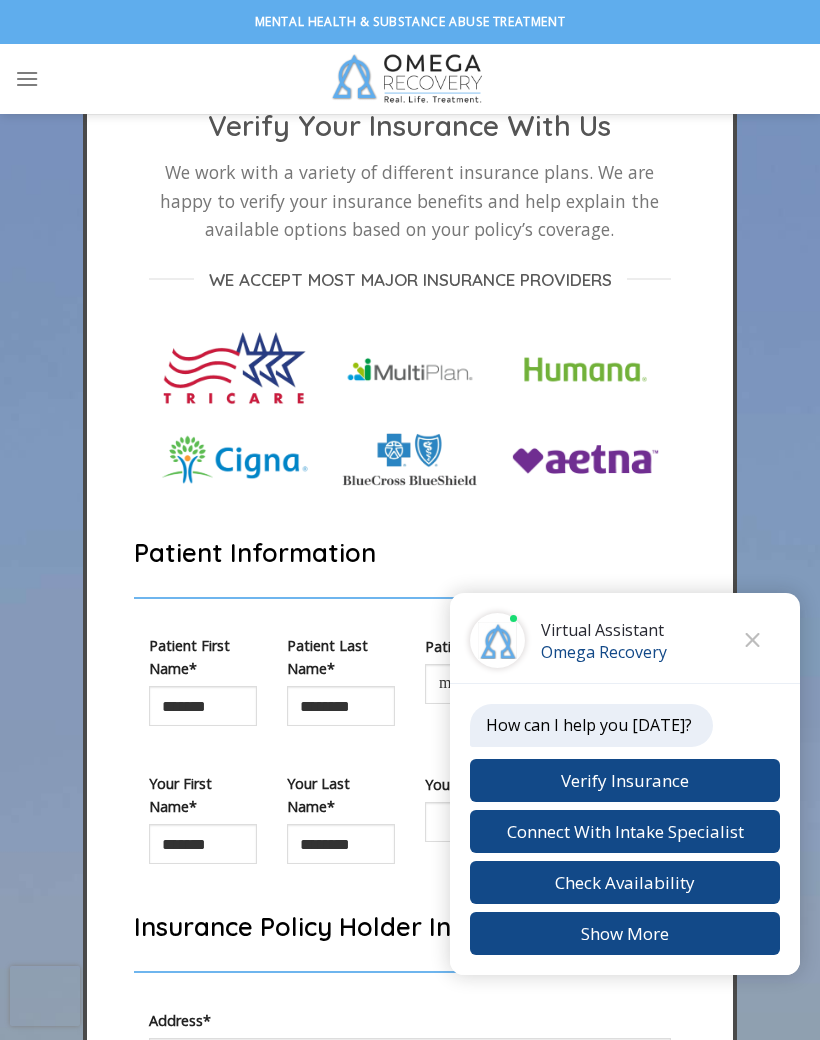 type on "********" 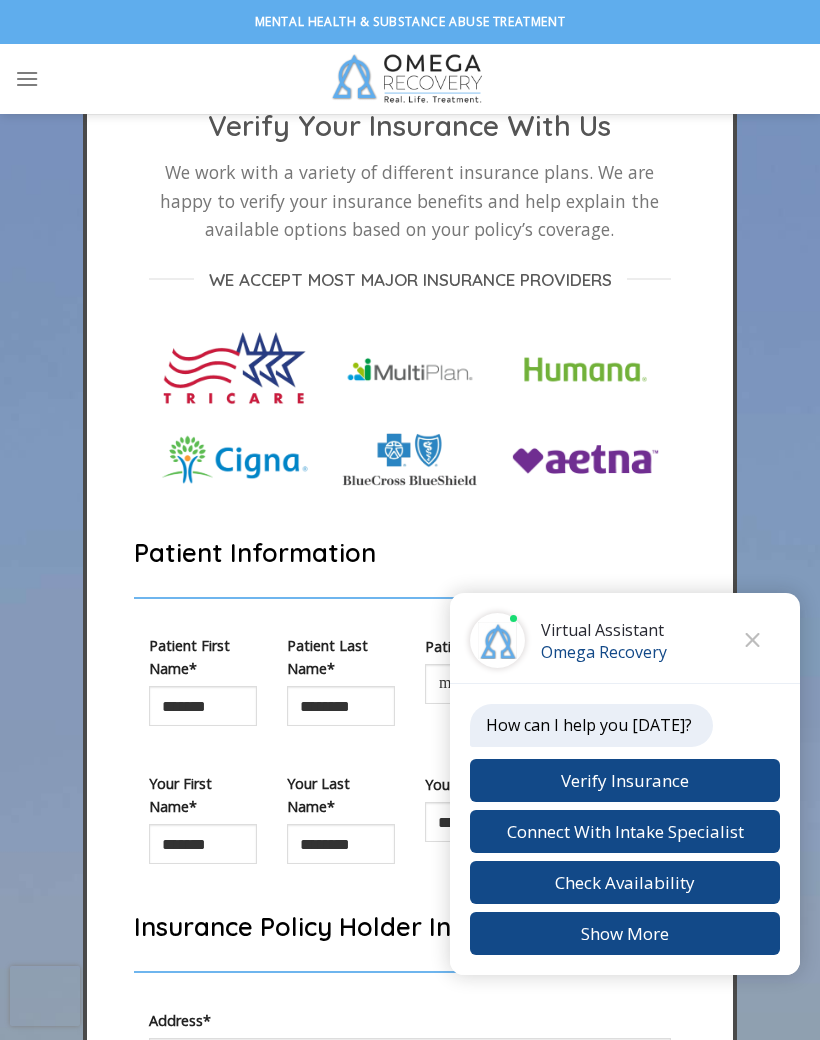 type on "**********" 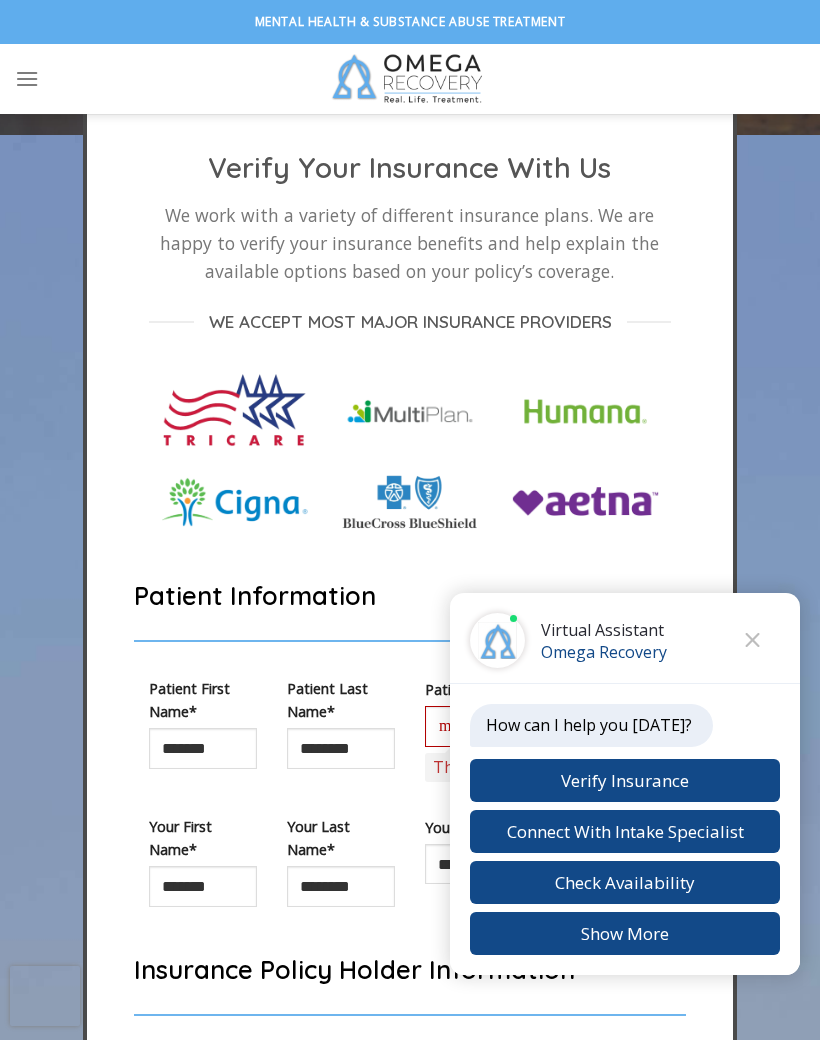 click on "How can I help you [DATE]?" at bounding box center [591, 725] 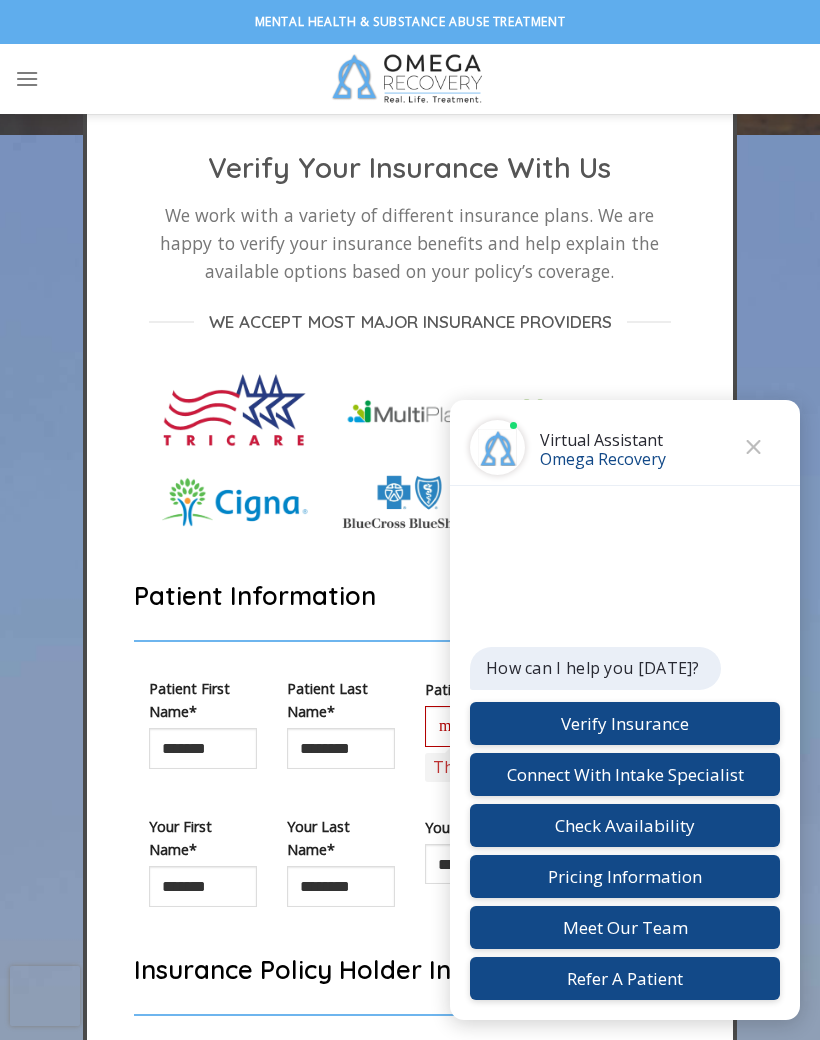 click on "Connect With Intake Specialist" at bounding box center (625, 774) 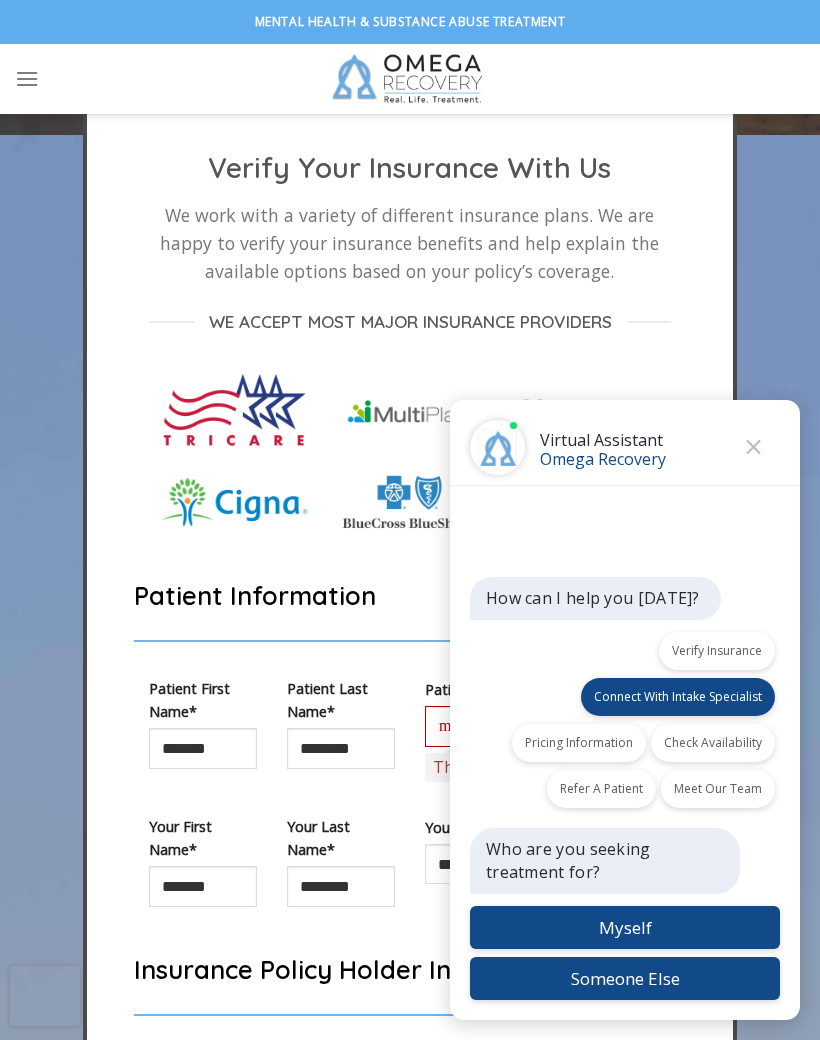 click on "Myself" at bounding box center [625, 927] 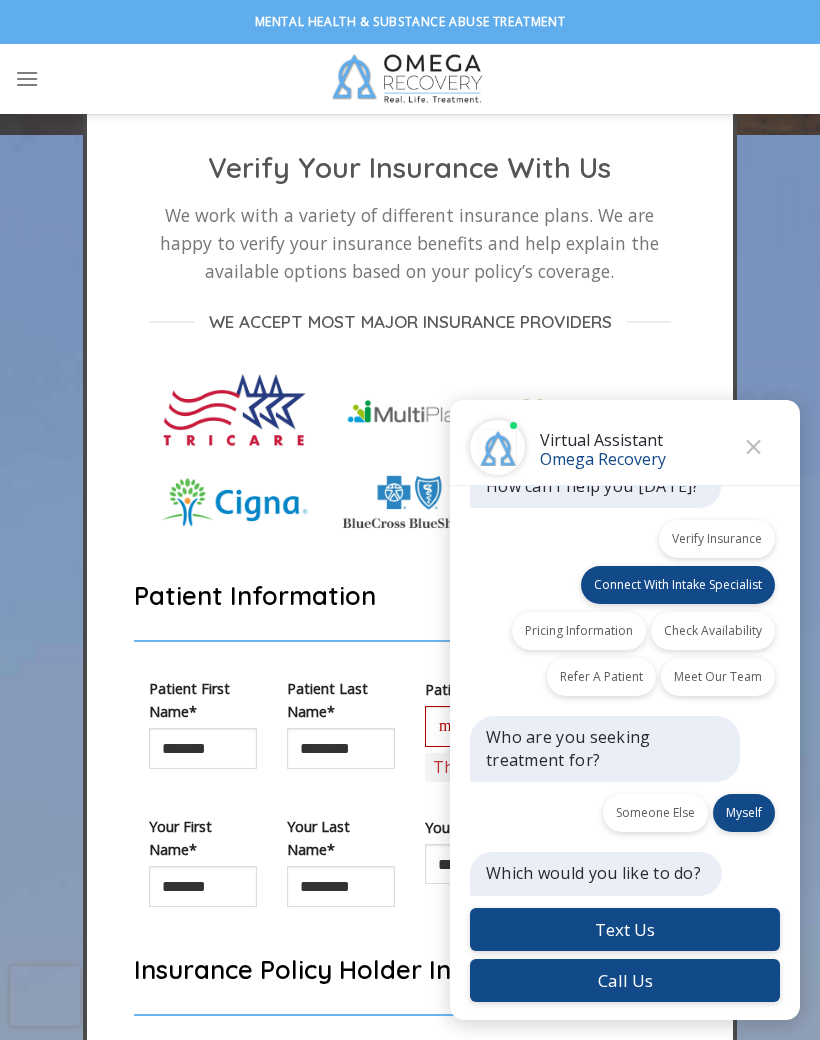 scroll, scrollTop: 21, scrollLeft: 0, axis: vertical 